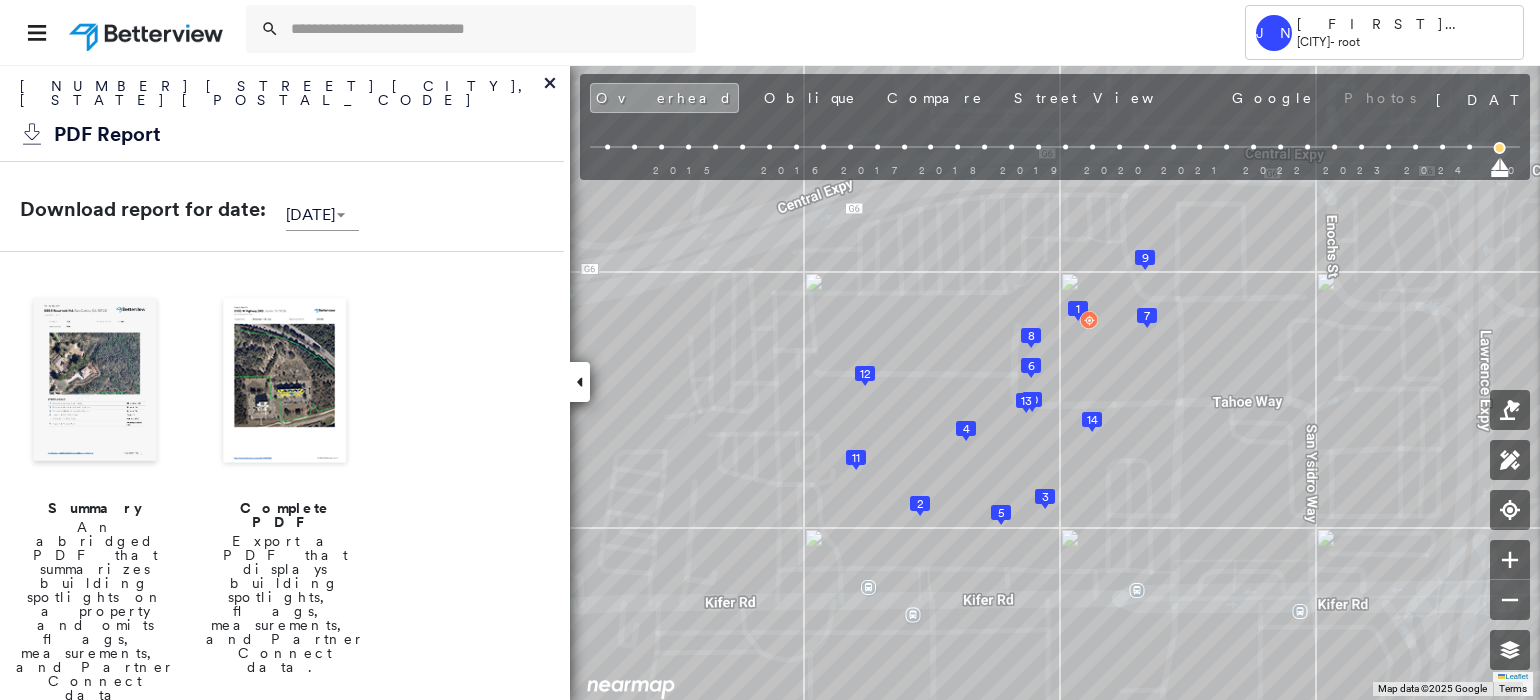 scroll, scrollTop: 0, scrollLeft: 0, axis: both 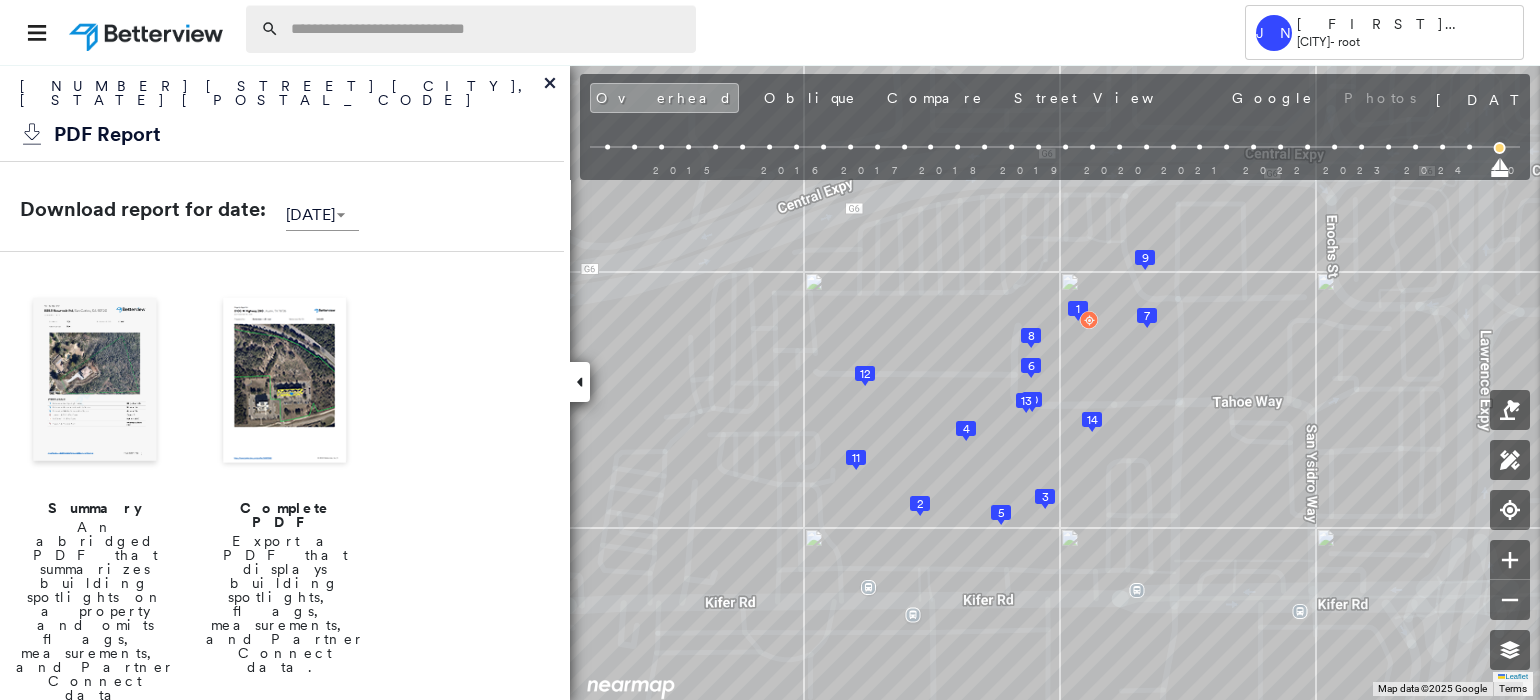 click at bounding box center (487, 29) 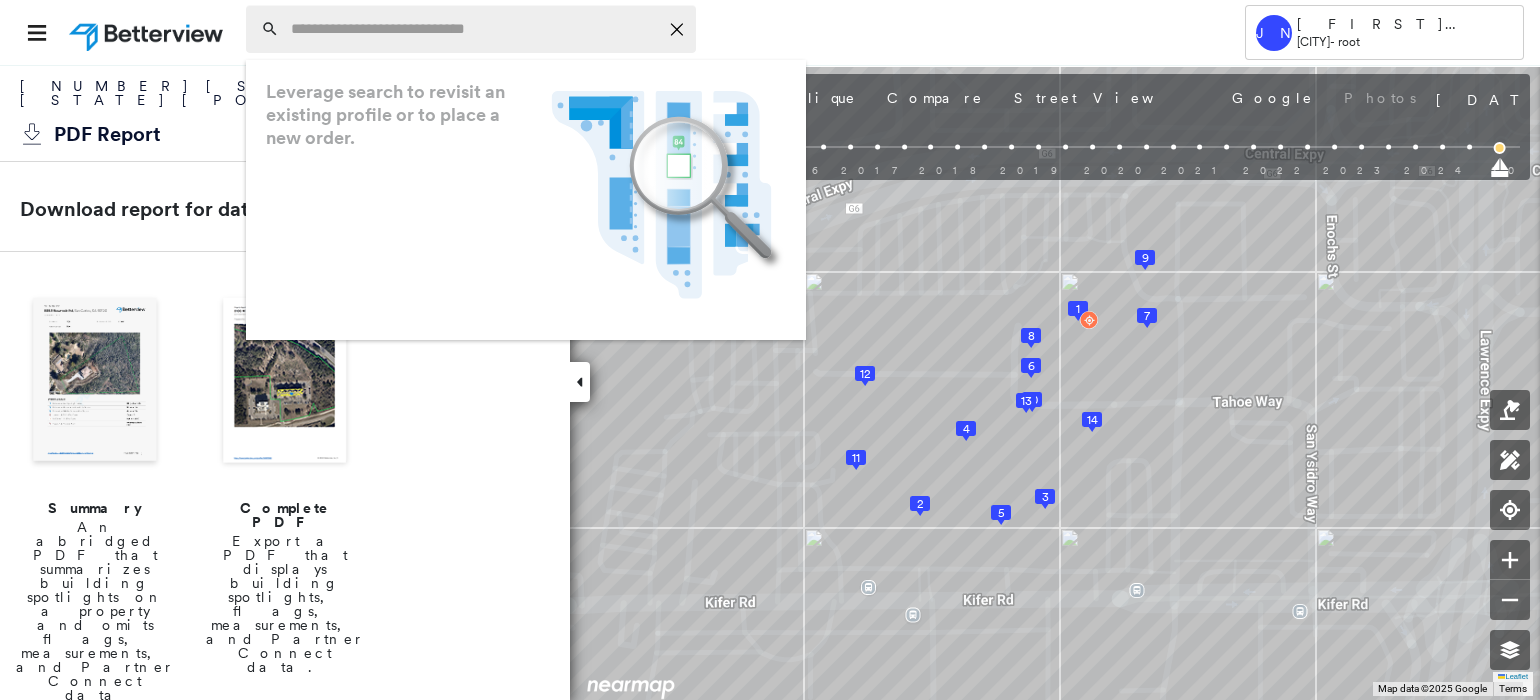 paste on "**********" 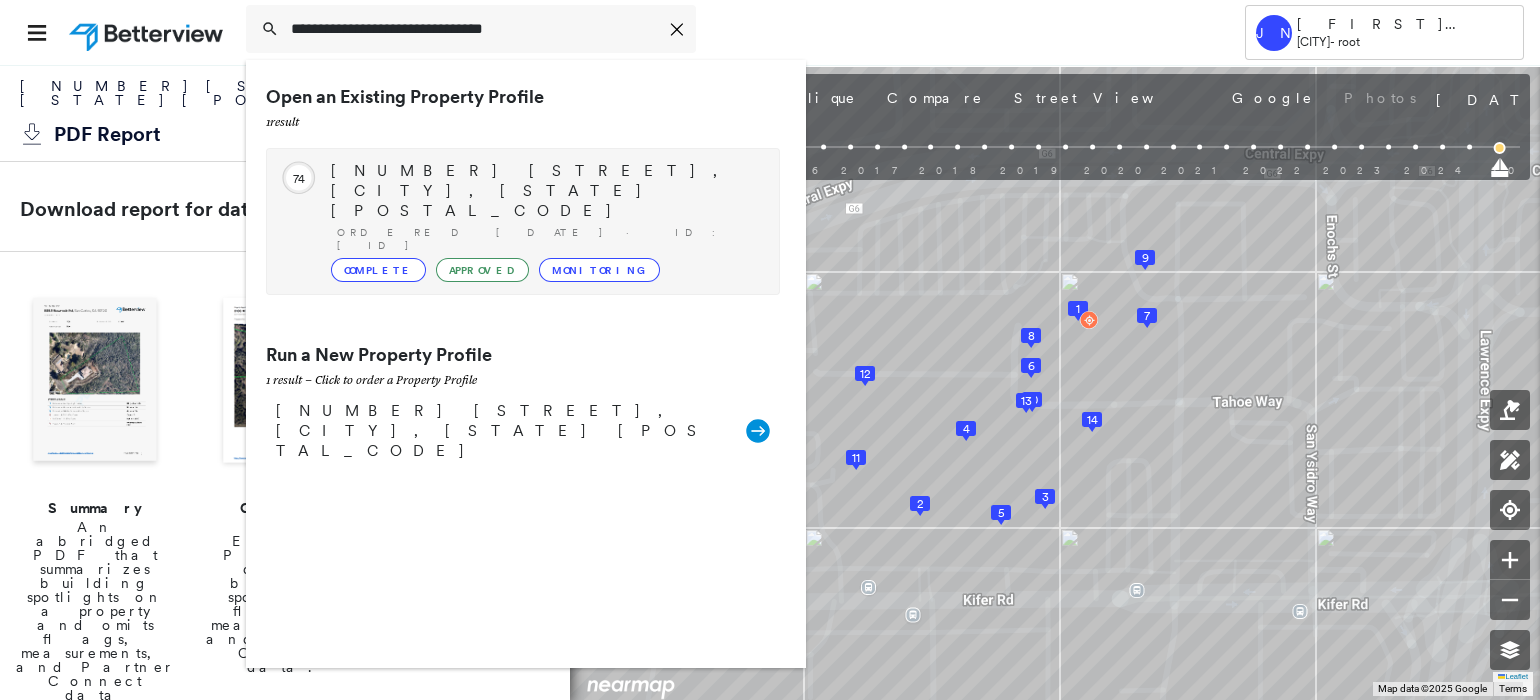 type on "**********" 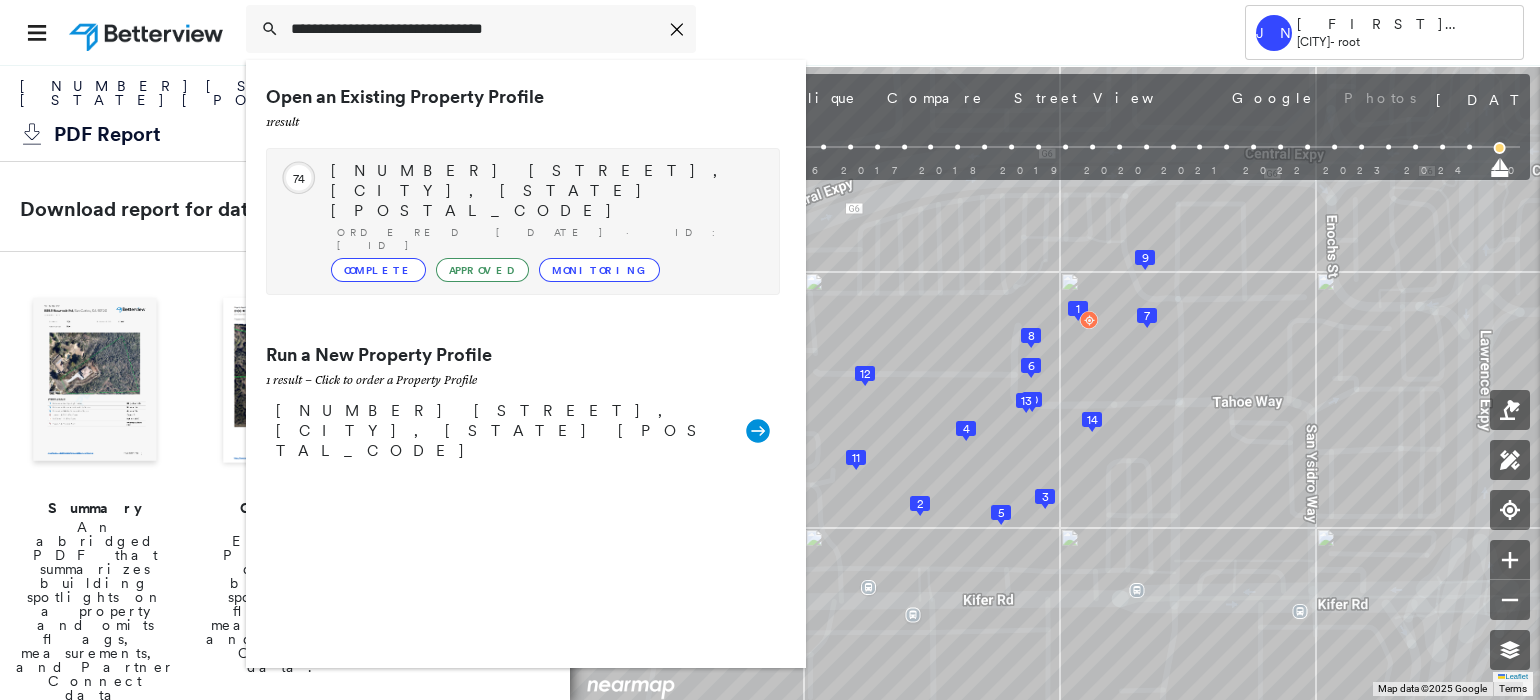 click on "[NUMBER] [STREET], [CITY], [STATE] [POSTAL_CODE]" at bounding box center (545, 191) 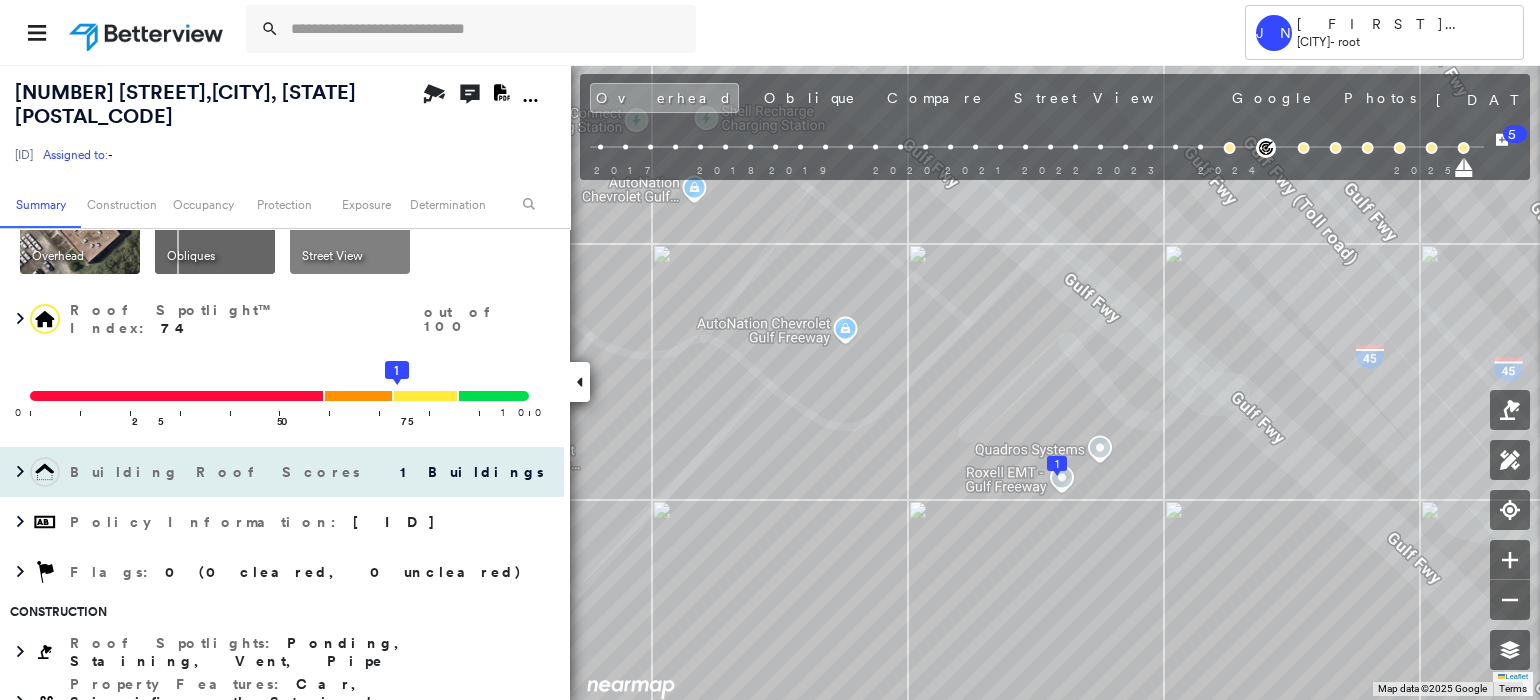 scroll, scrollTop: 124, scrollLeft: 0, axis: vertical 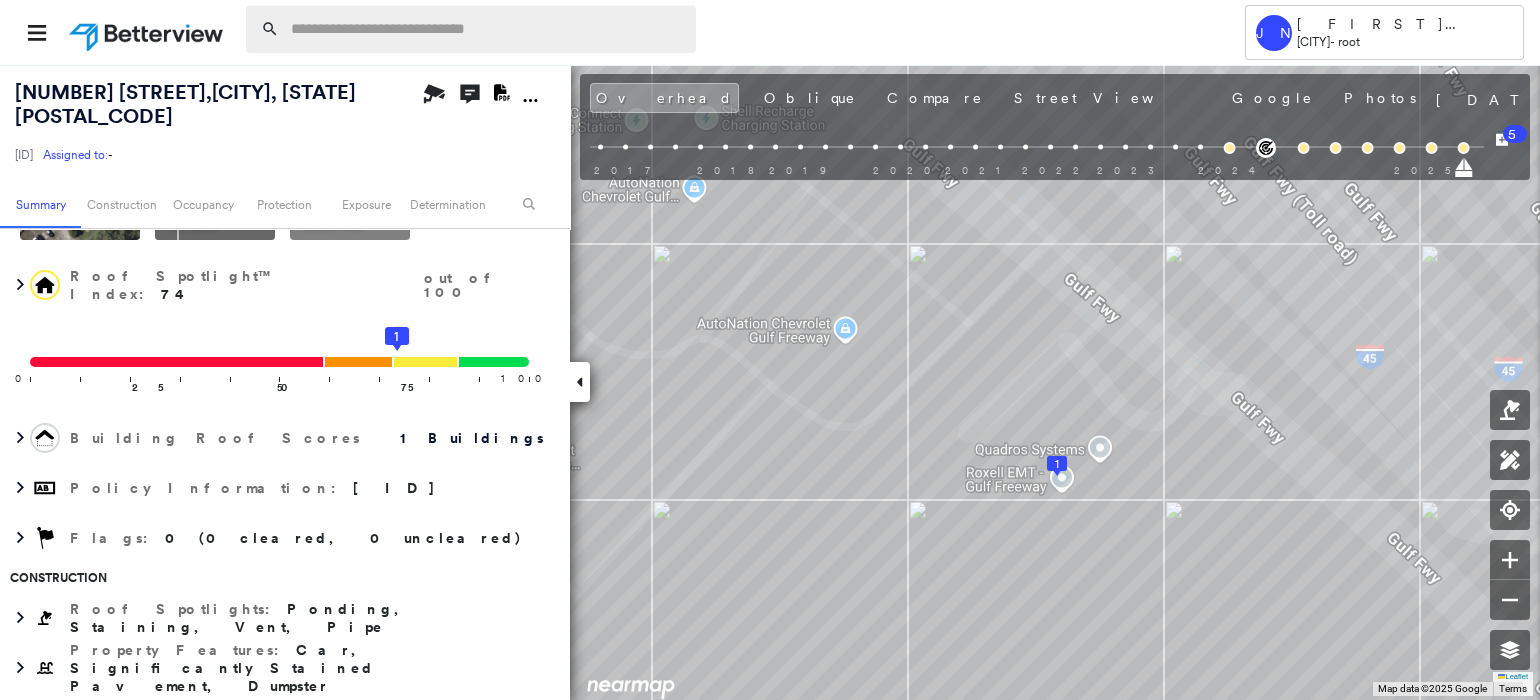 click at bounding box center [487, 29] 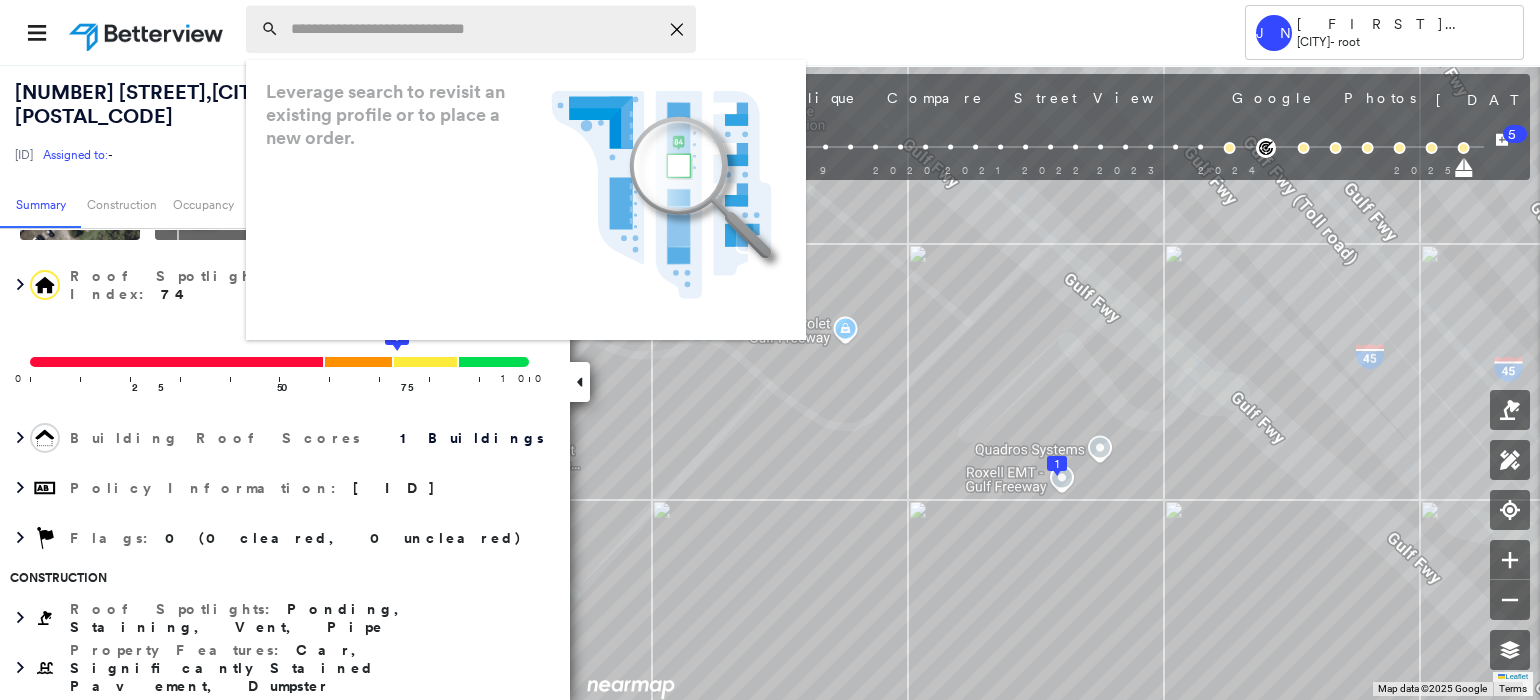 paste on "**********" 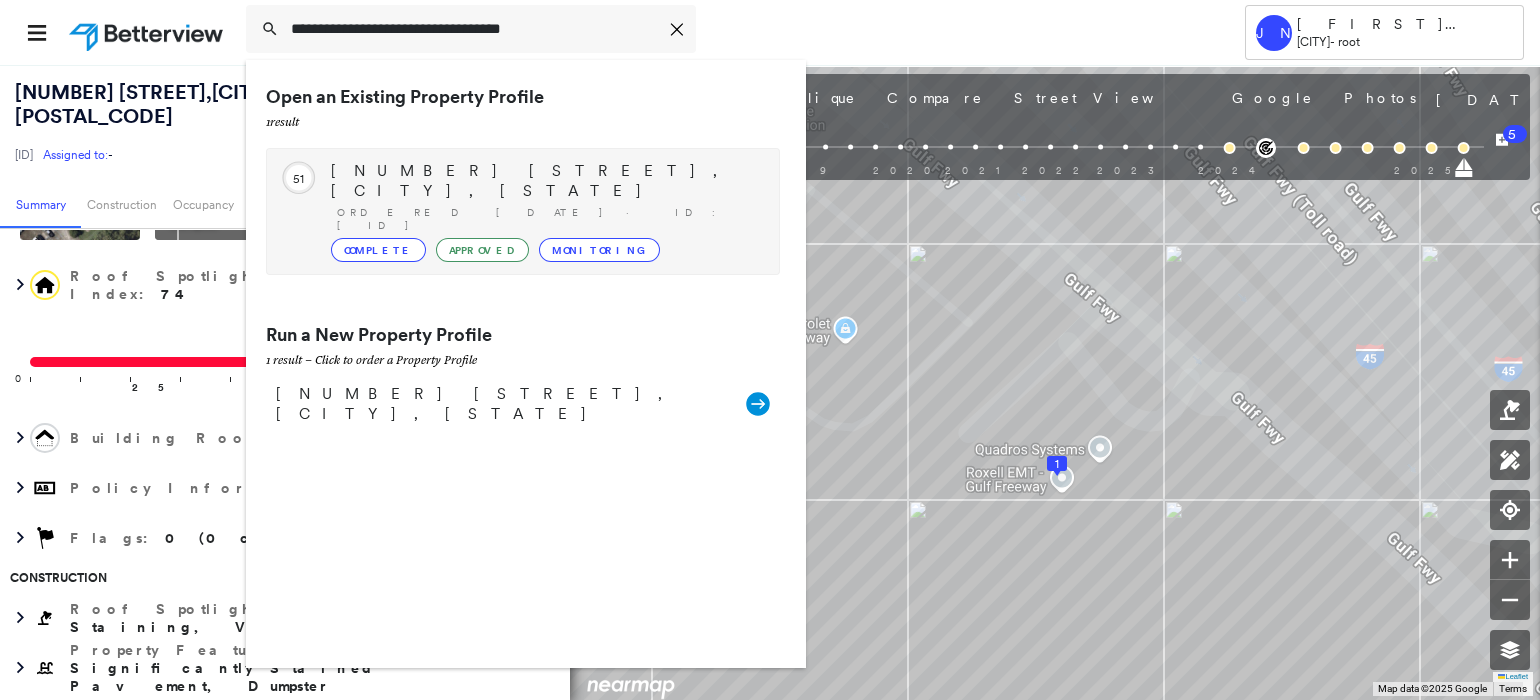 type on "**********" 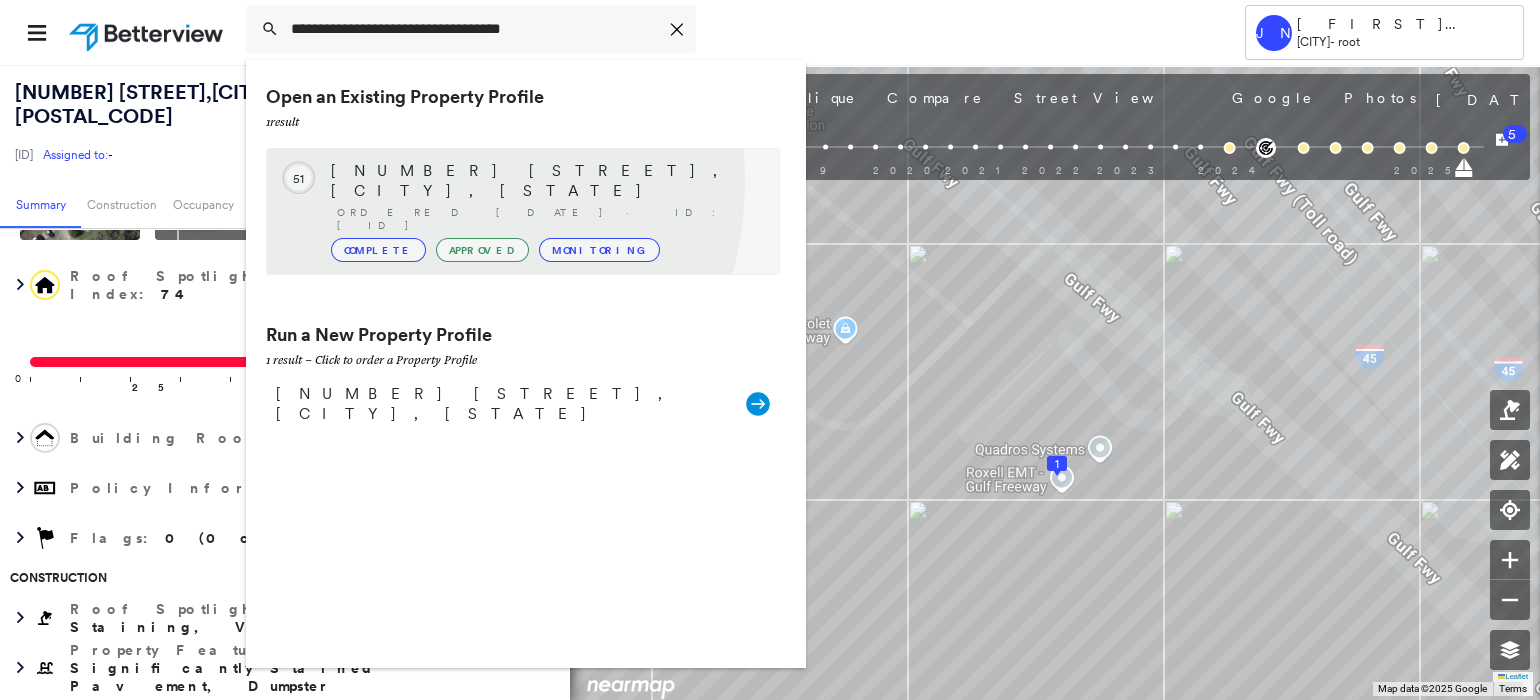 click on "[NUMBER] [STREET], [CITY], [STATE] [POSTAL_CODE] Ordered [DATE] · ID: [ID] Complete Approved Monitoring" at bounding box center [545, 211] 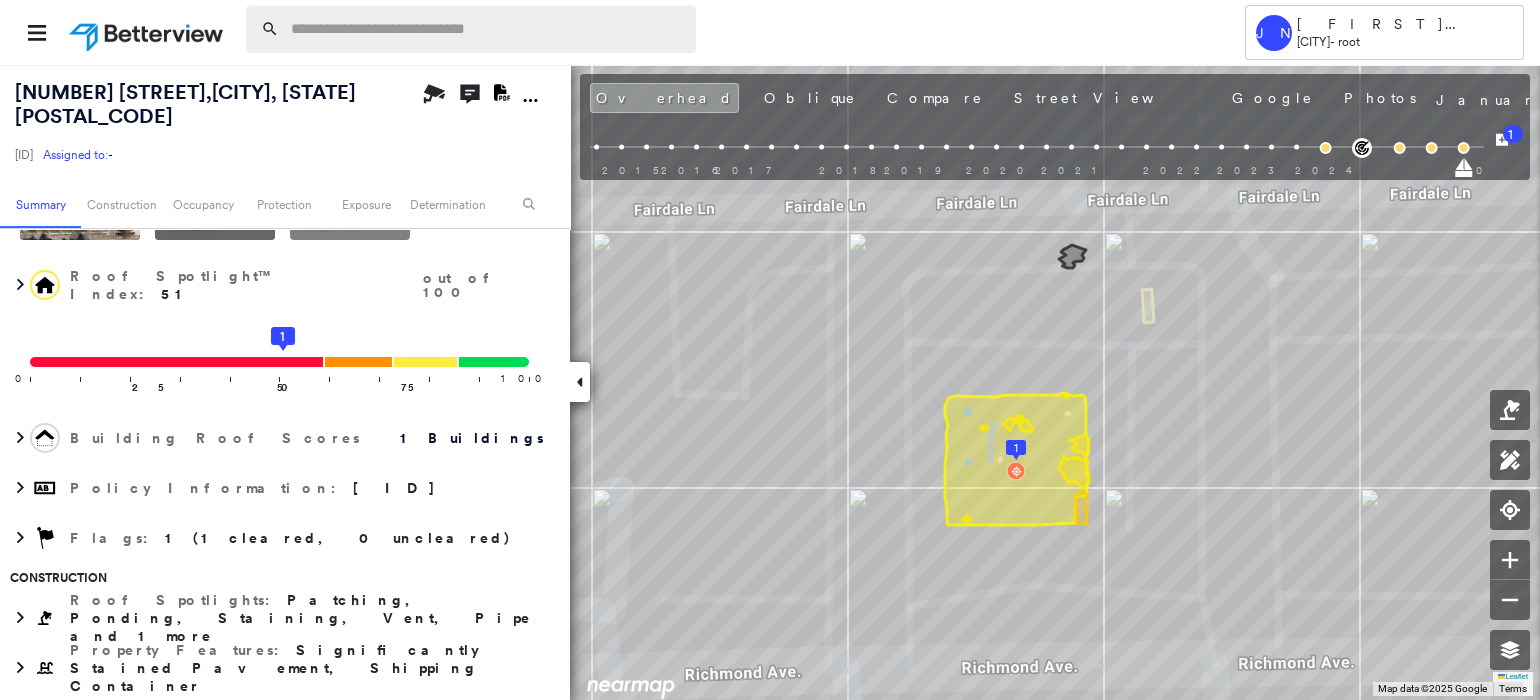 click at bounding box center [487, 29] 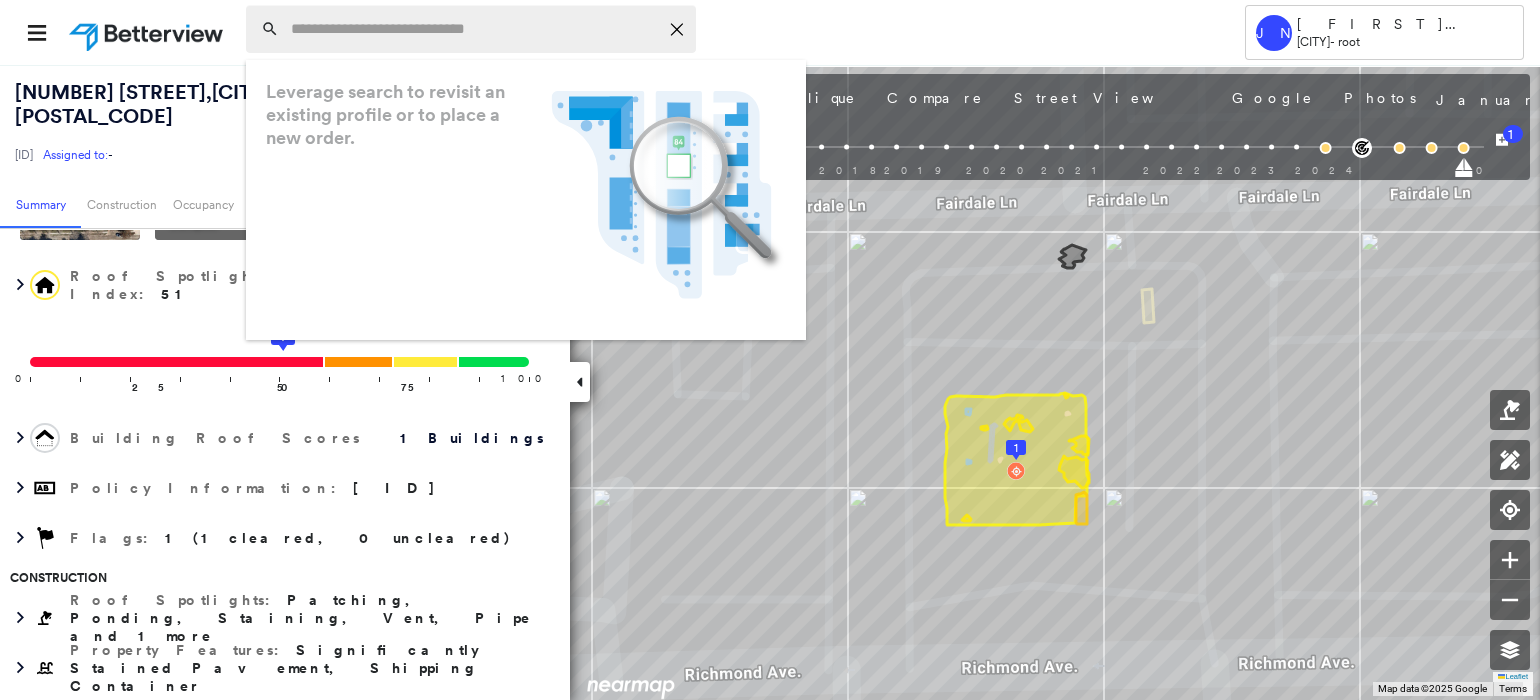paste on "**********" 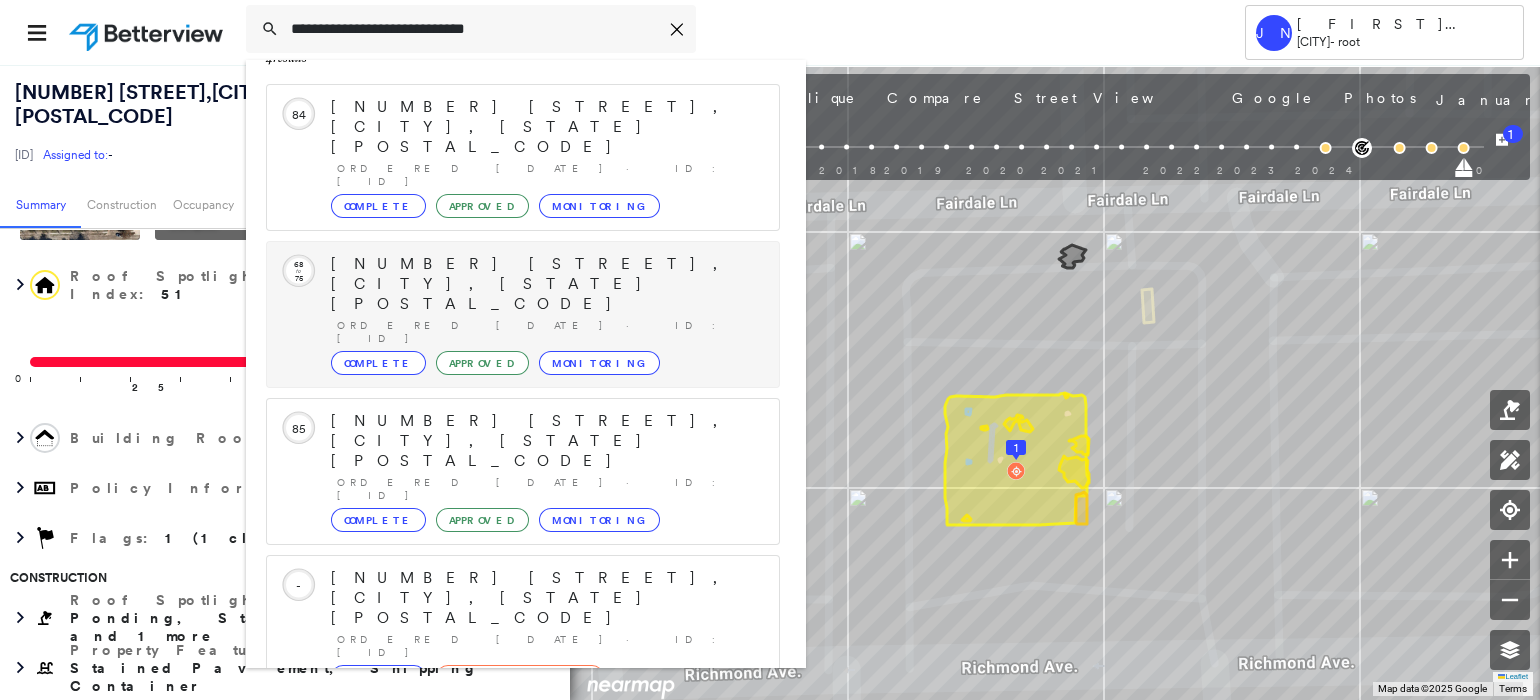 scroll, scrollTop: 98, scrollLeft: 0, axis: vertical 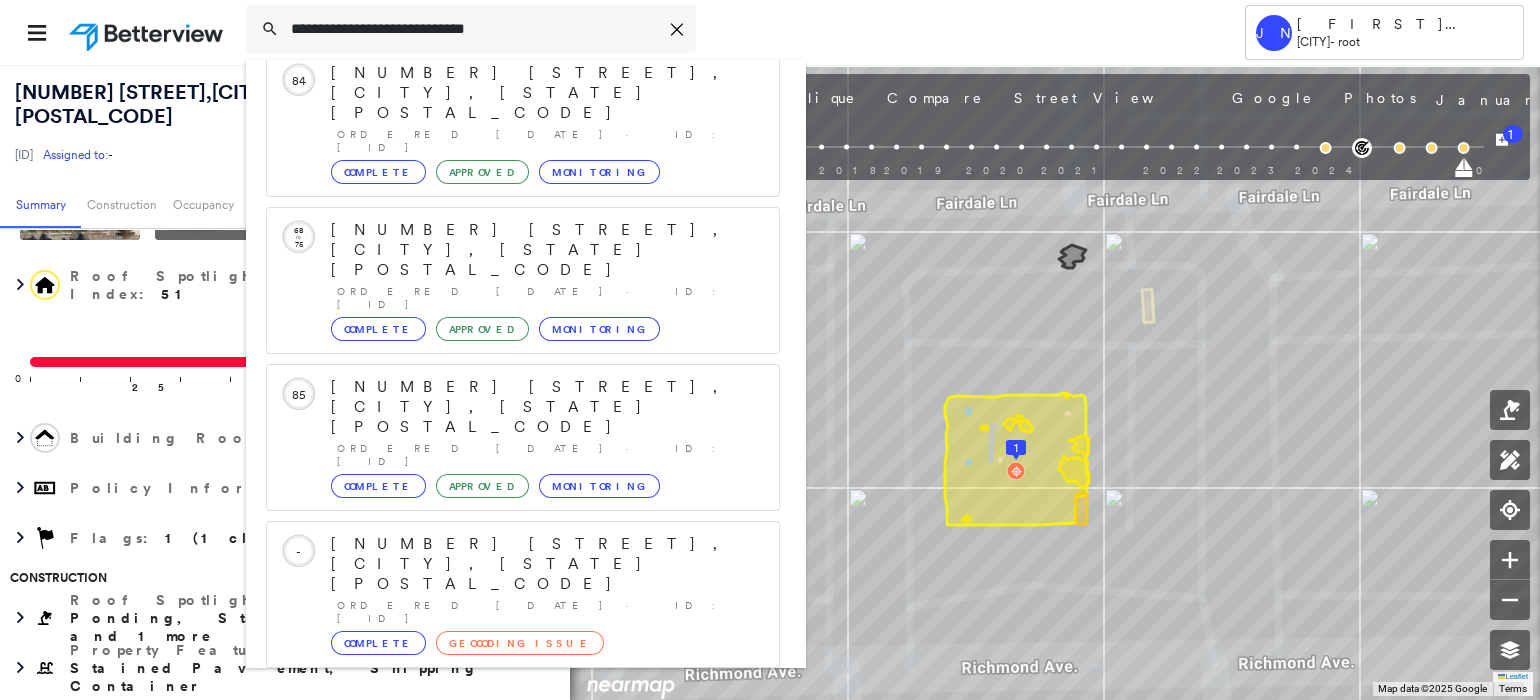type on "**********" 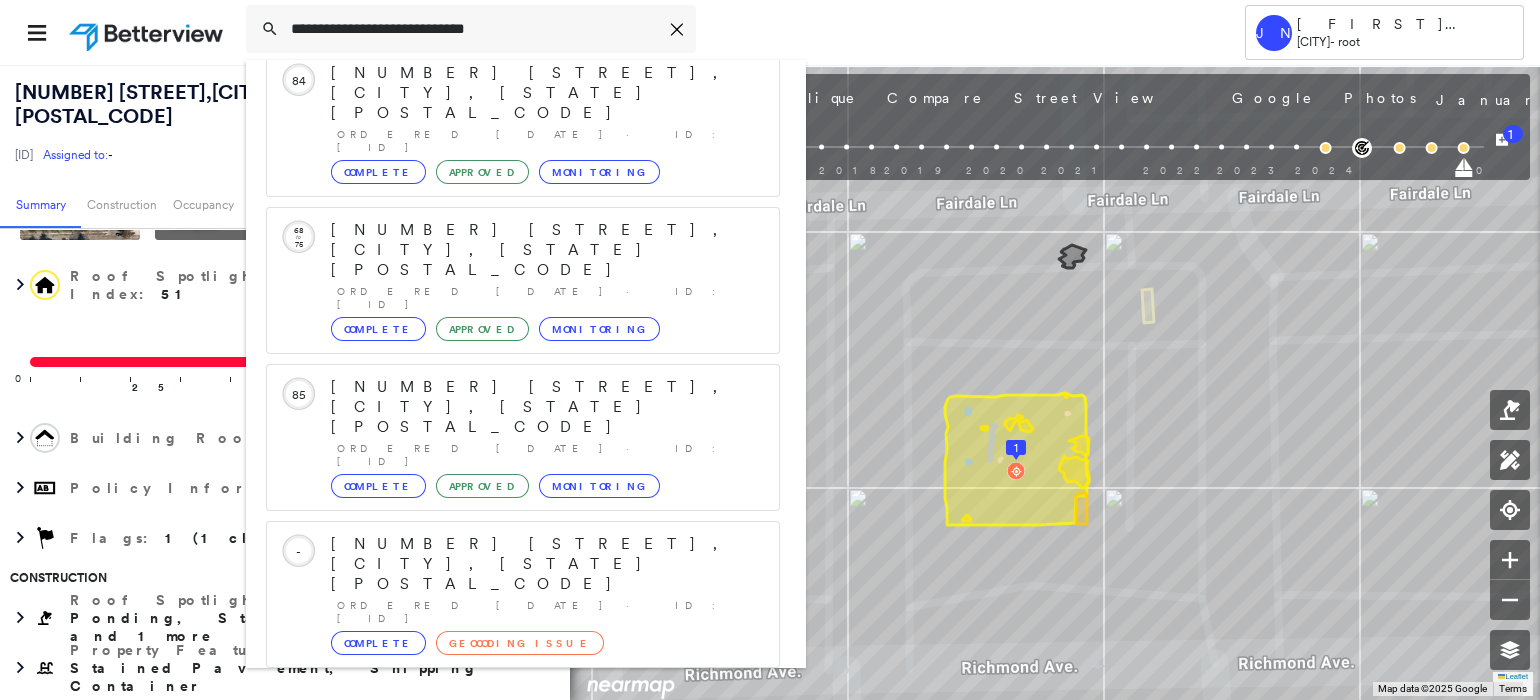 click on "[NUMBER] [STREET], [CITY], [STATE] [POSTAL_CODE], USA" at bounding box center (501, 864) 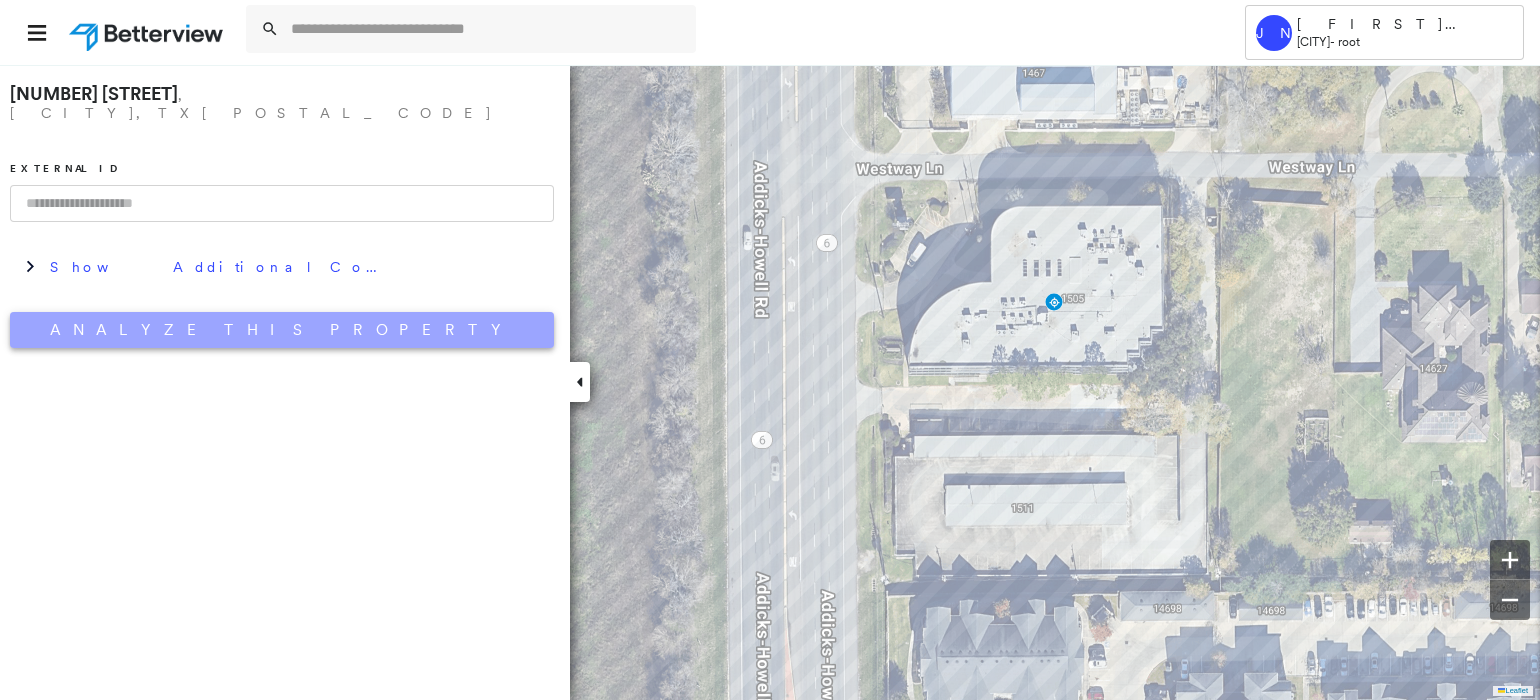 click on "Analyze This Property" at bounding box center (282, 330) 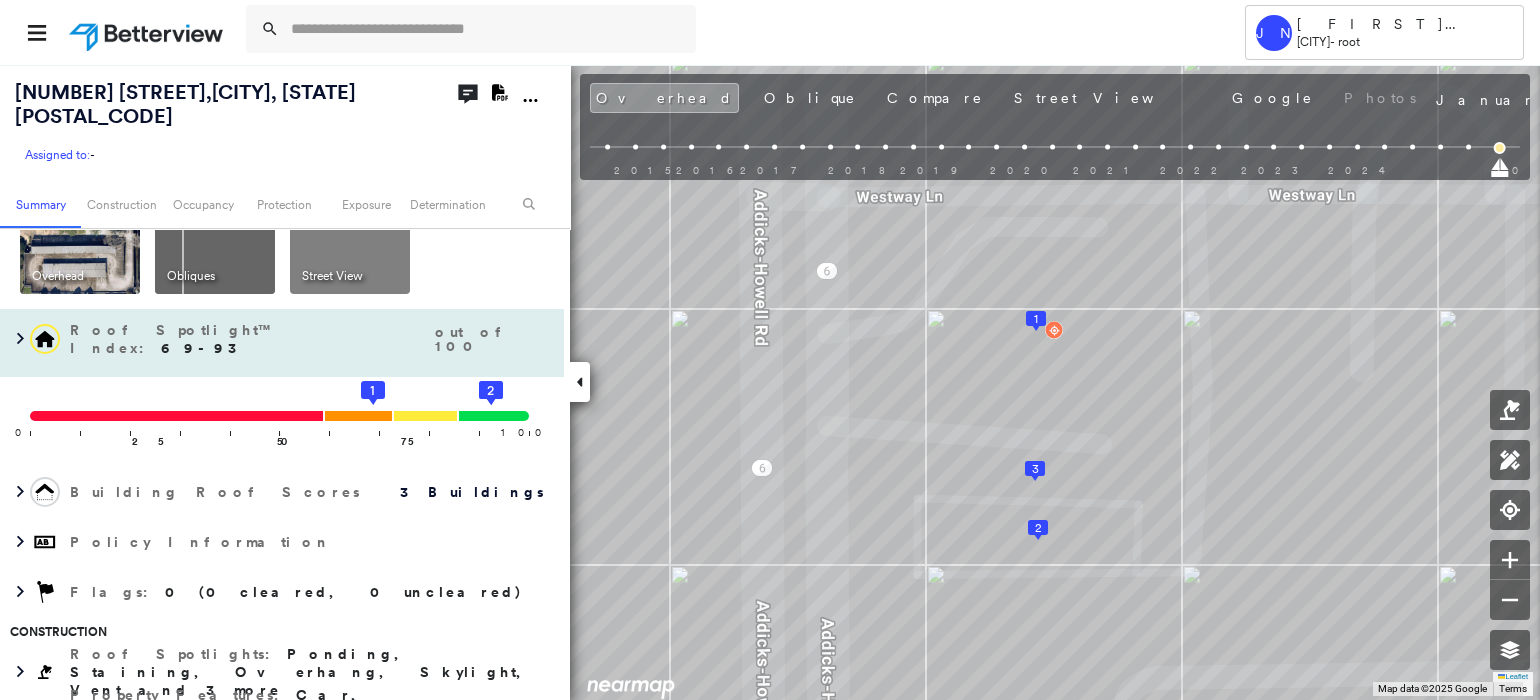 scroll, scrollTop: 124, scrollLeft: 0, axis: vertical 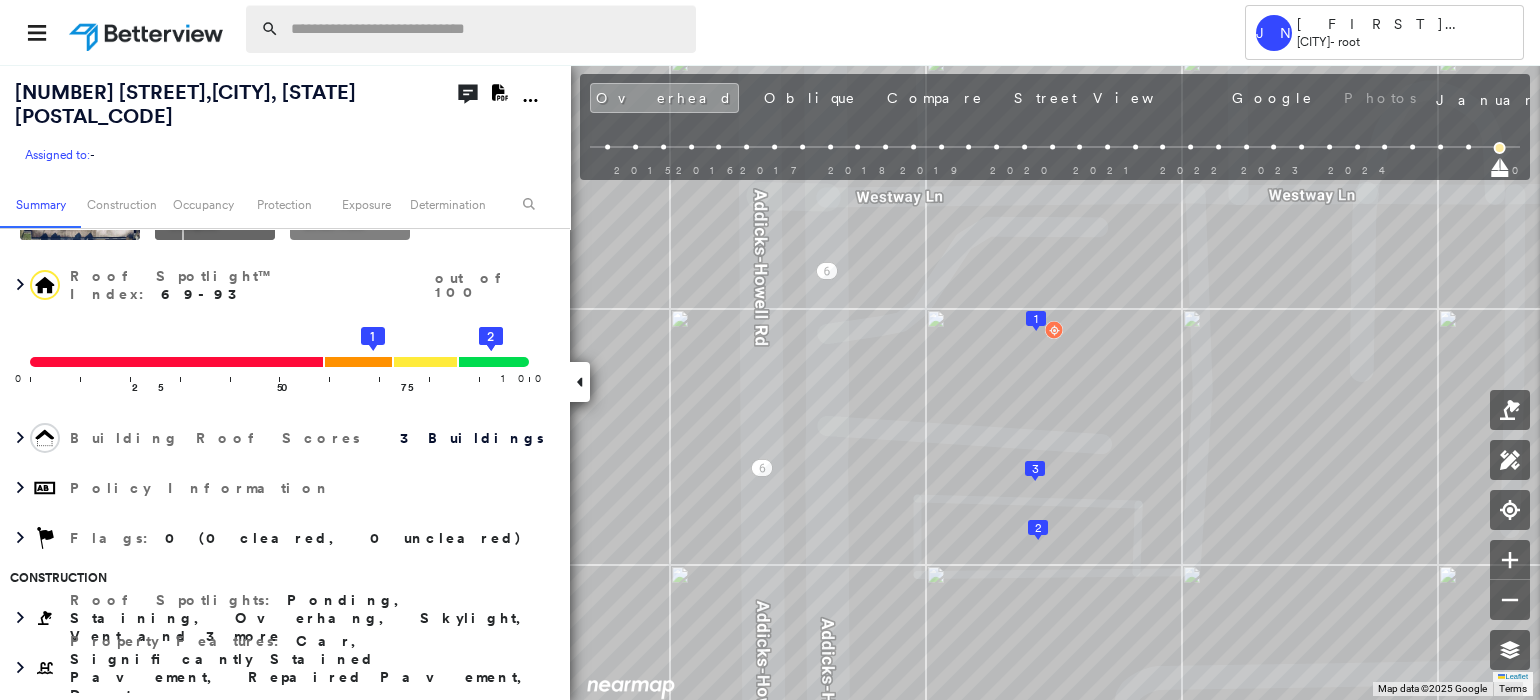click at bounding box center [487, 29] 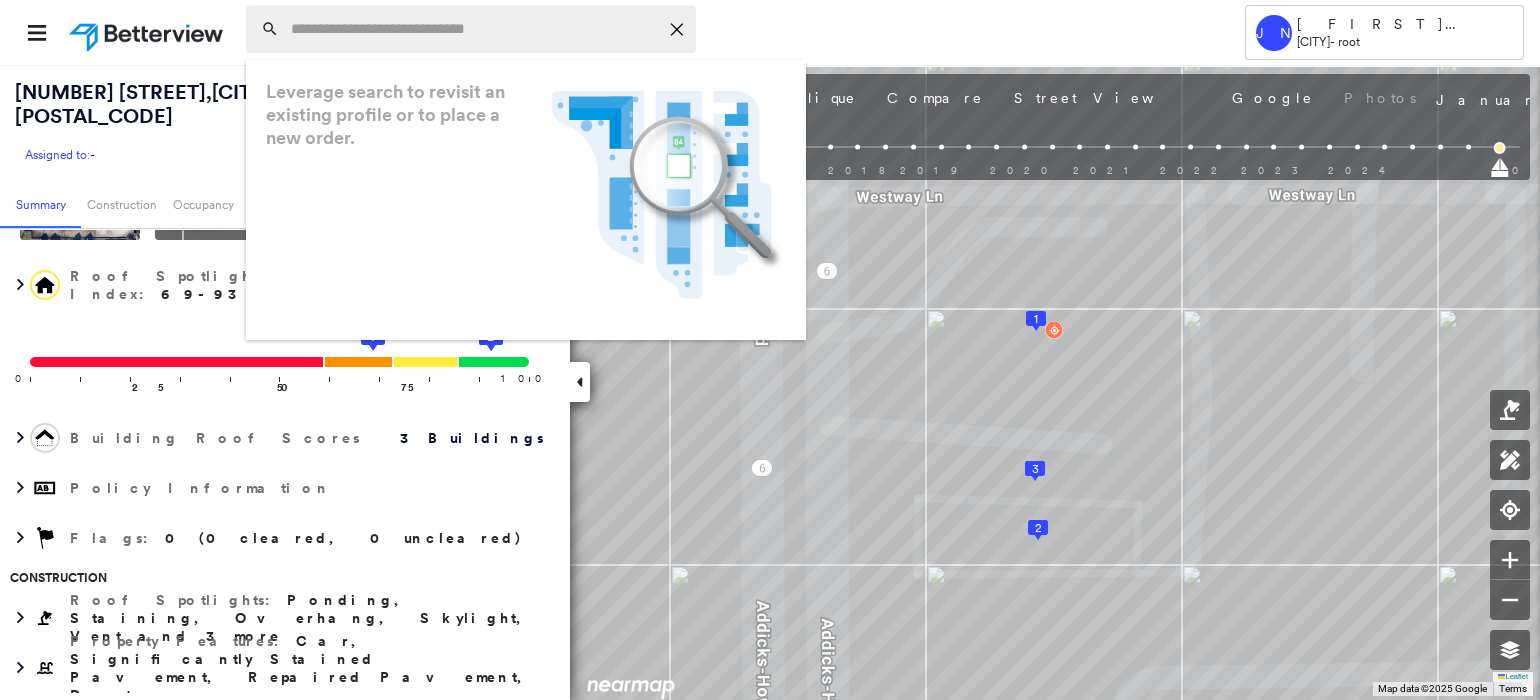 paste on "**********" 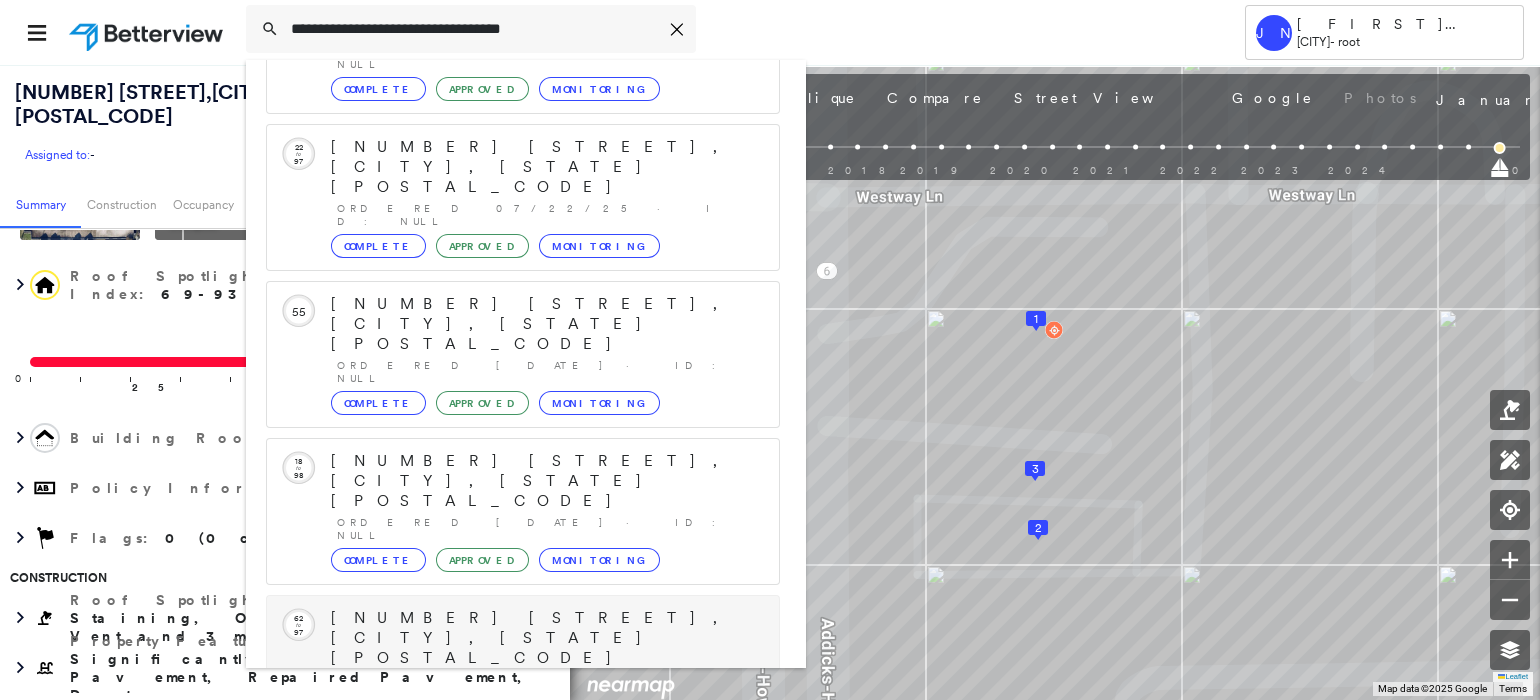 scroll, scrollTop: 298, scrollLeft: 0, axis: vertical 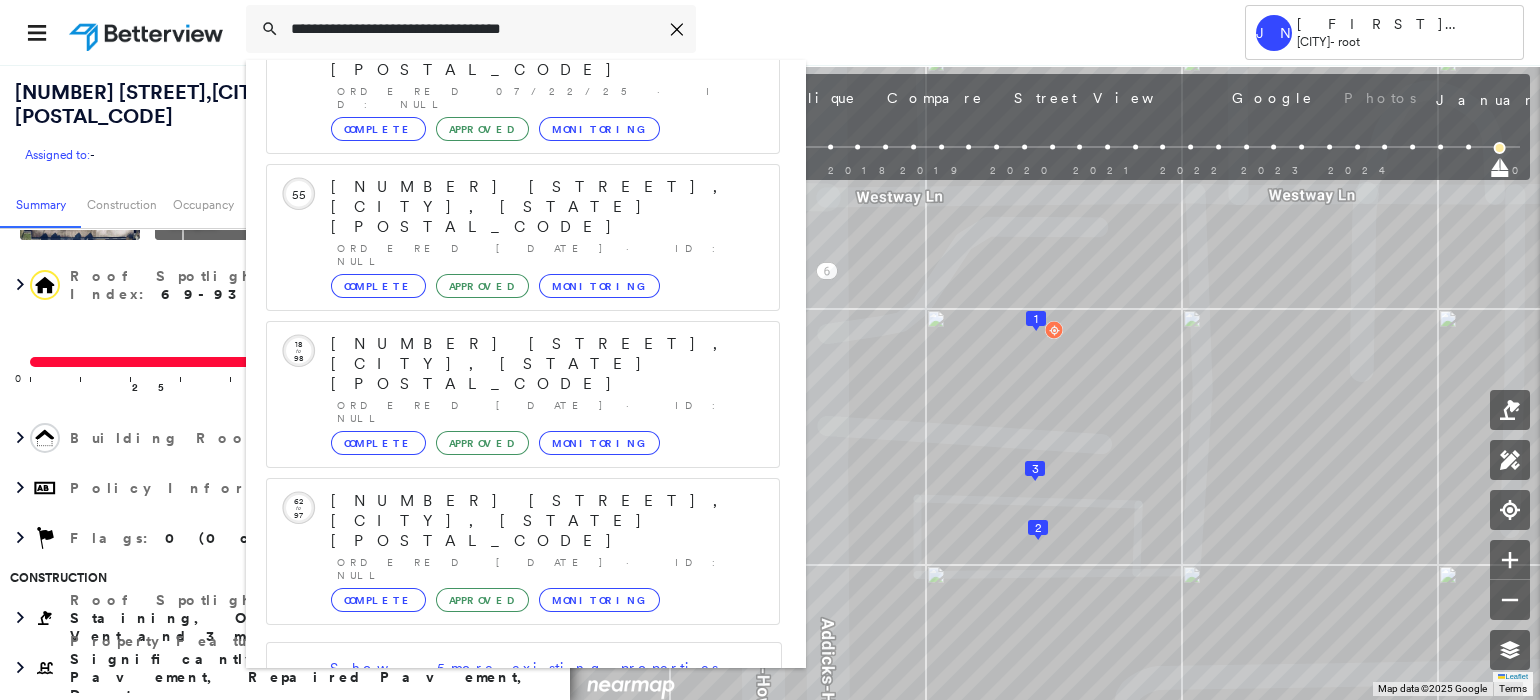 type on "**********" 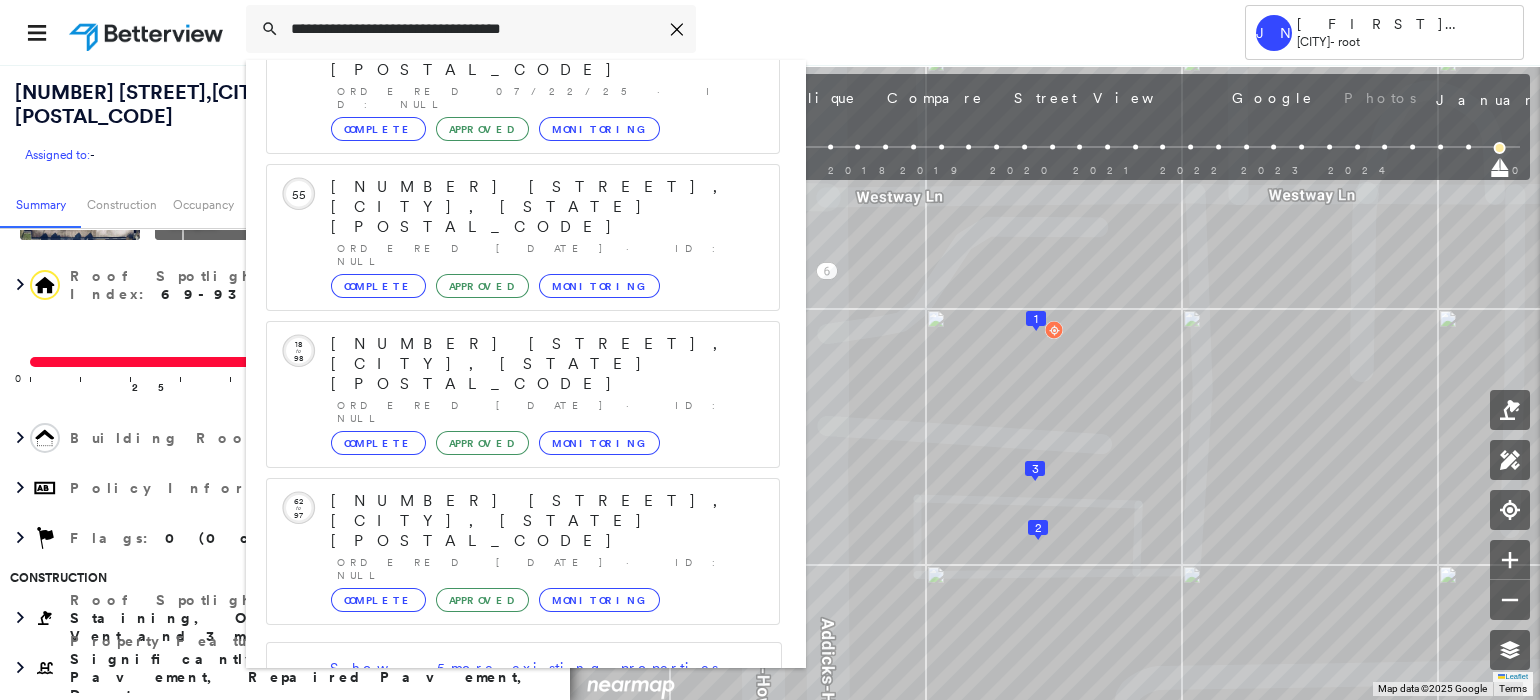 click on "[NUMBER] [STREET], [CITY], [STATE] [POSTAL_CODE], USA" at bounding box center [501, 813] 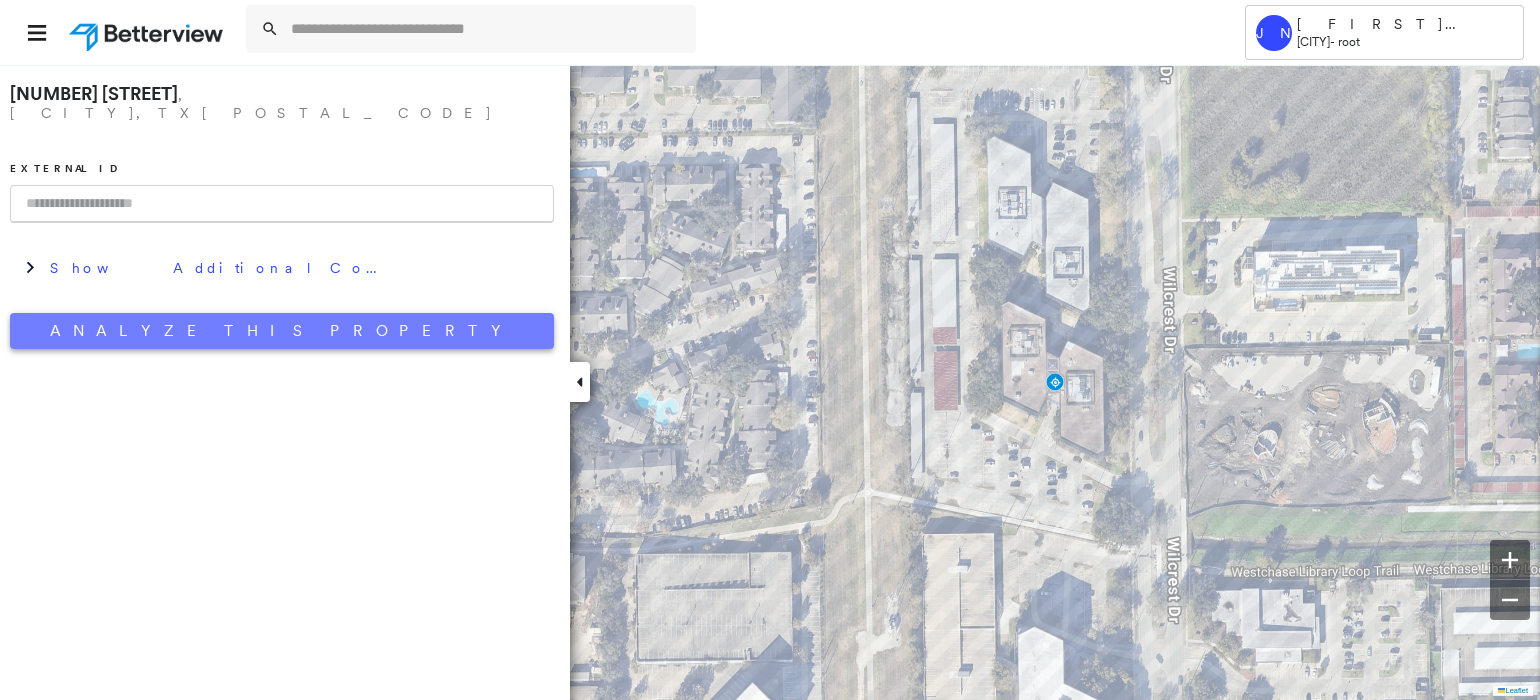 click on "Analyze This Property" at bounding box center (282, 331) 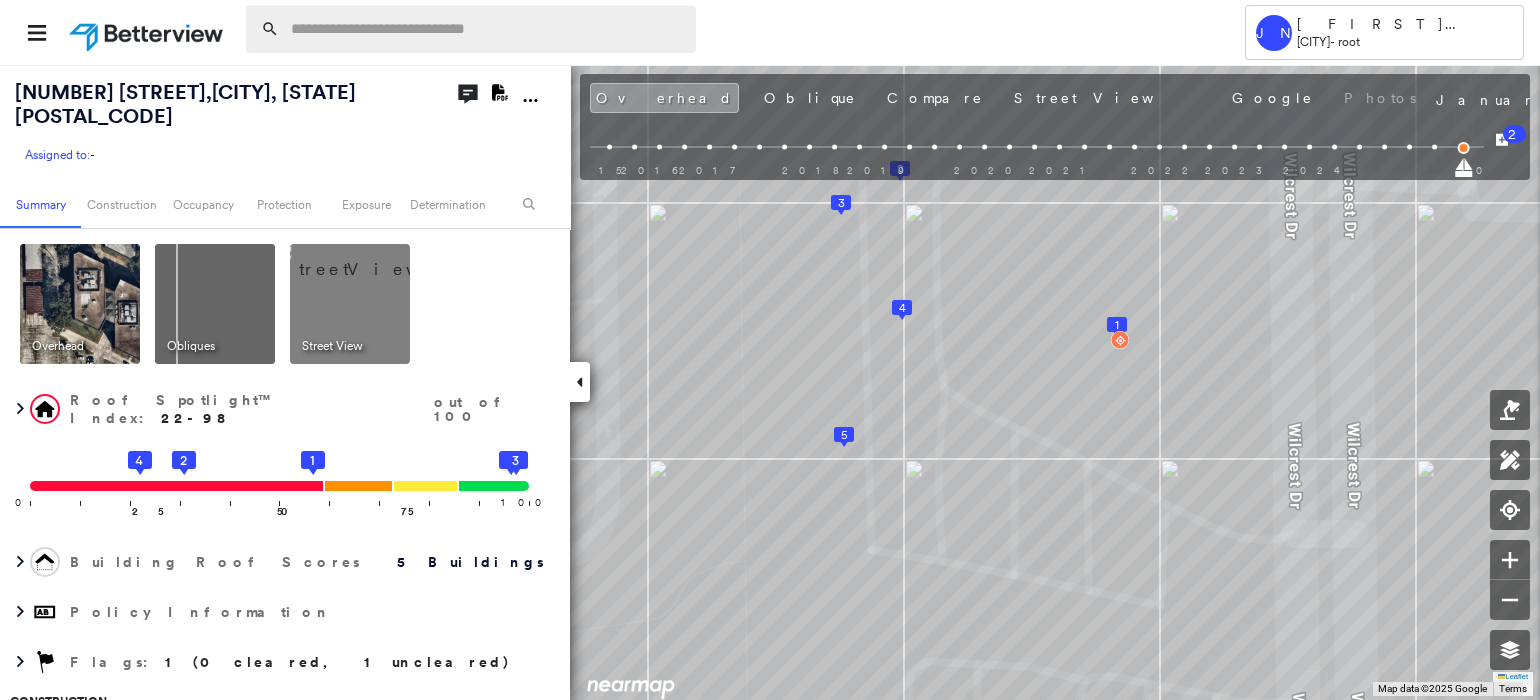 click at bounding box center [487, 29] 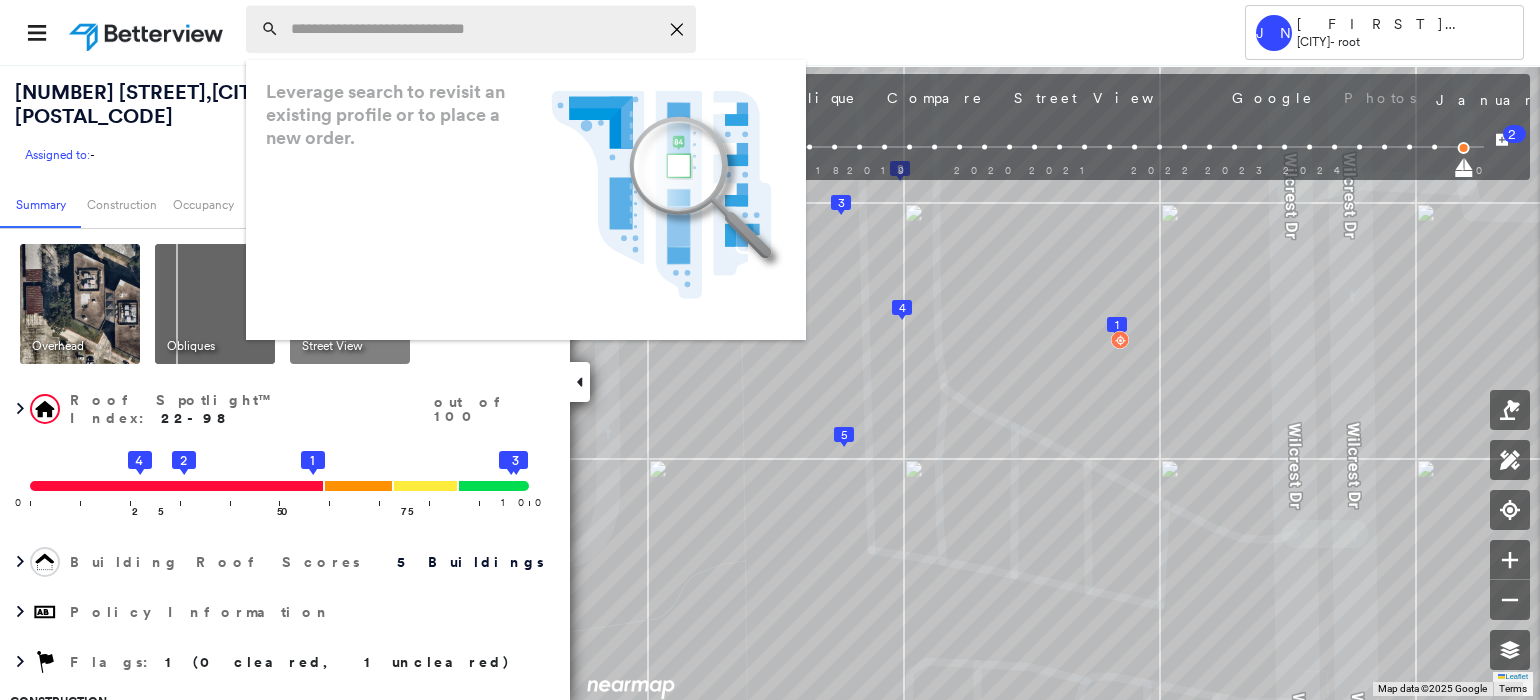 paste on "**********" 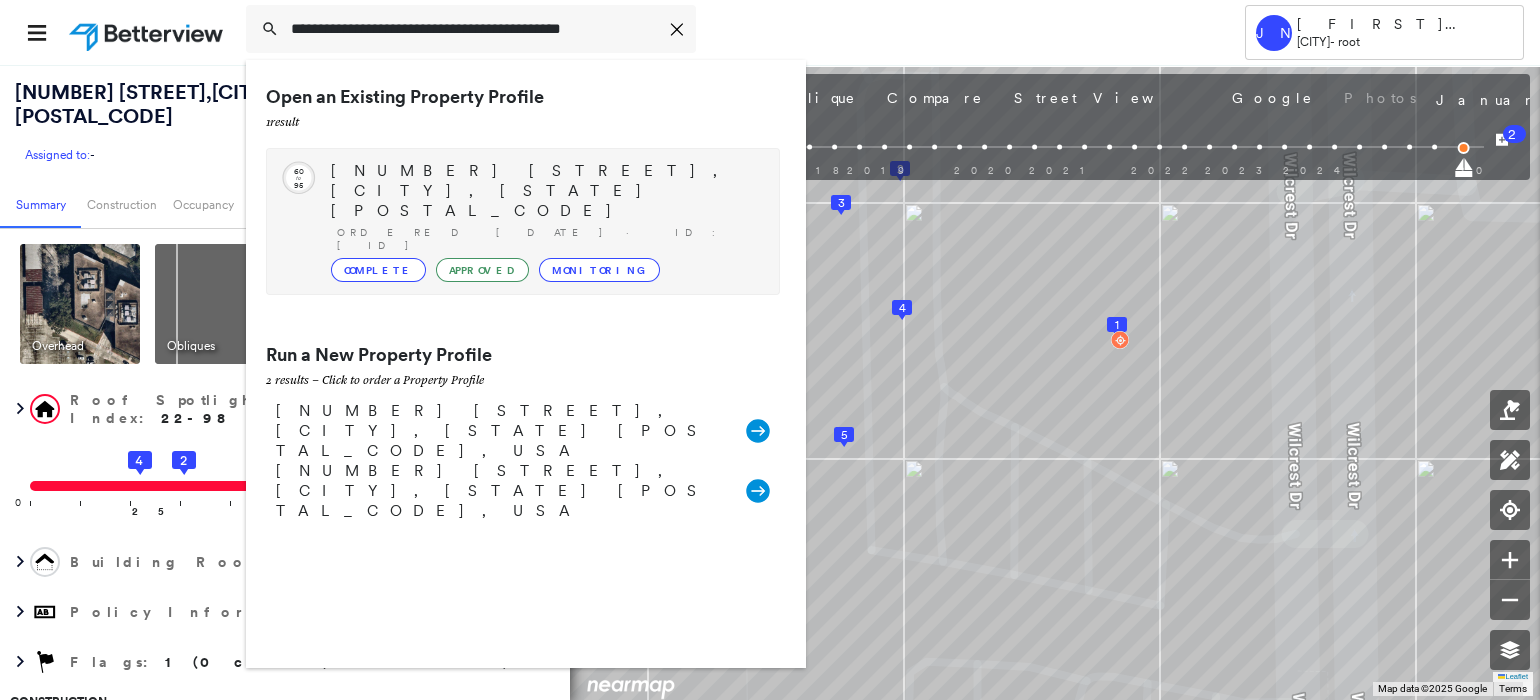type on "**********" 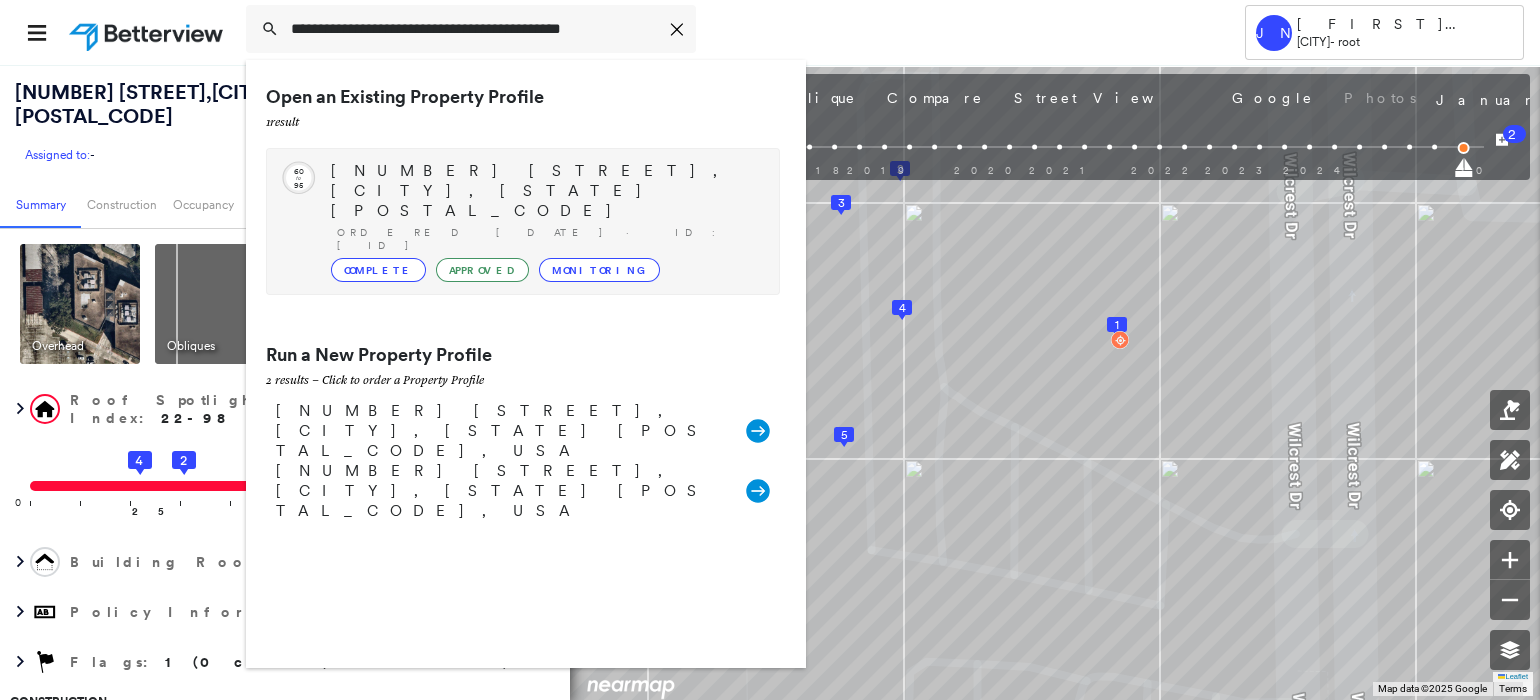click on "[NUMBER] [STREET], [CITY], [STATE] [POSTAL_CODE] Ordered [DATE] · ID: [ID] Complete Approved Monitoring" at bounding box center [545, 221] 